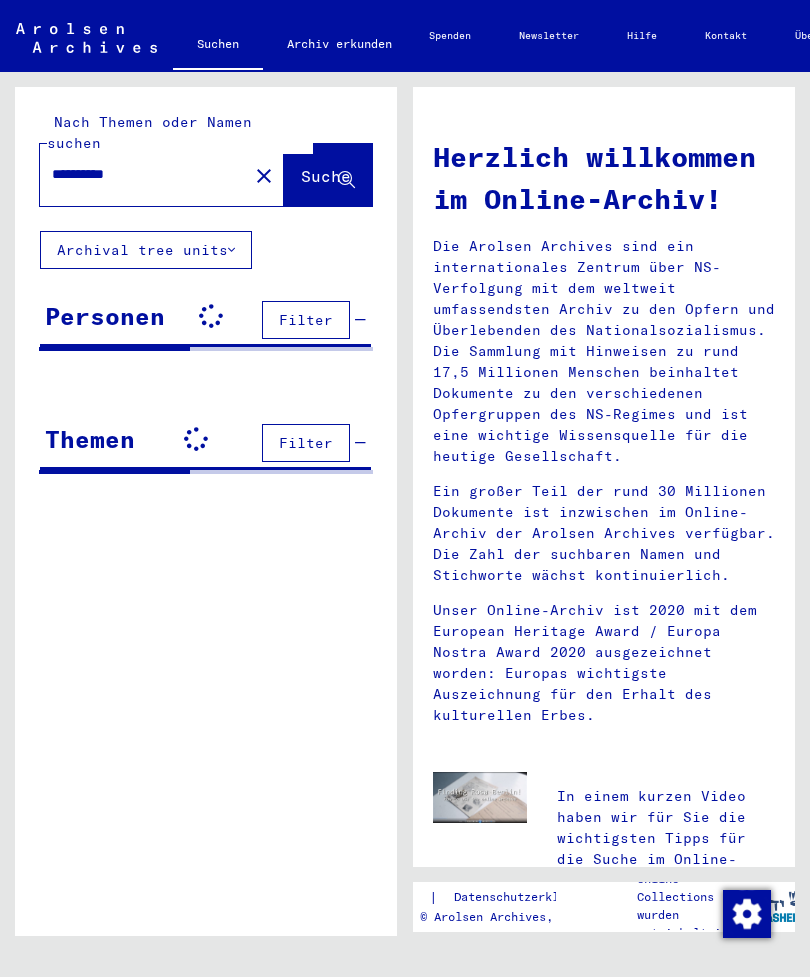 scroll, scrollTop: 0, scrollLeft: 0, axis: both 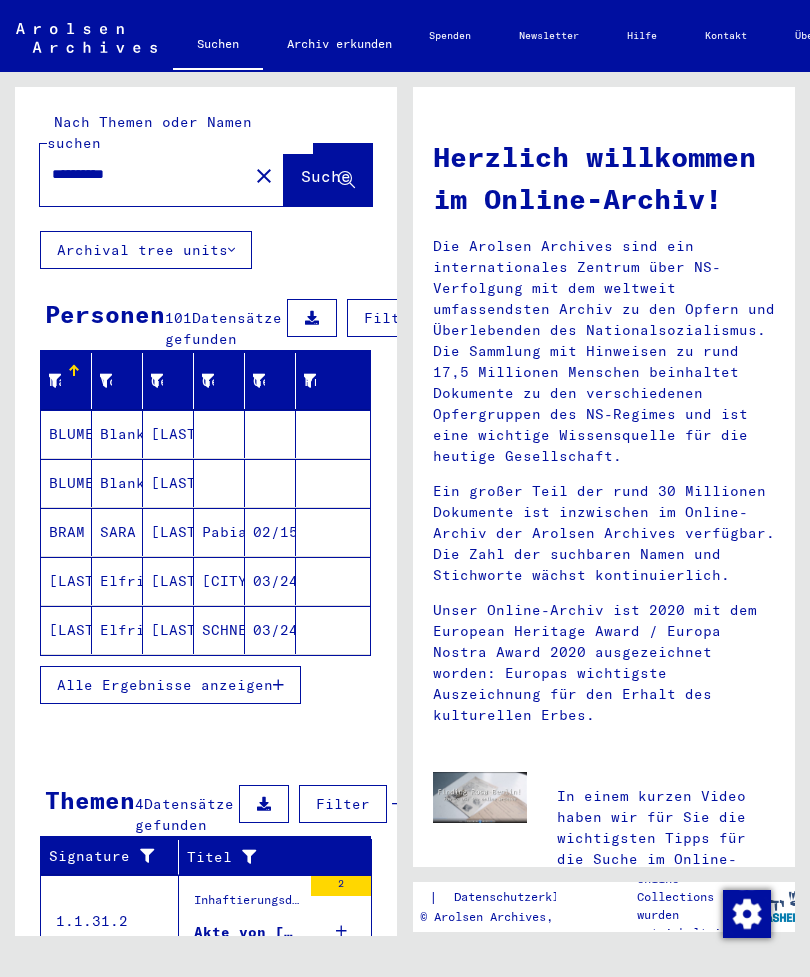 click 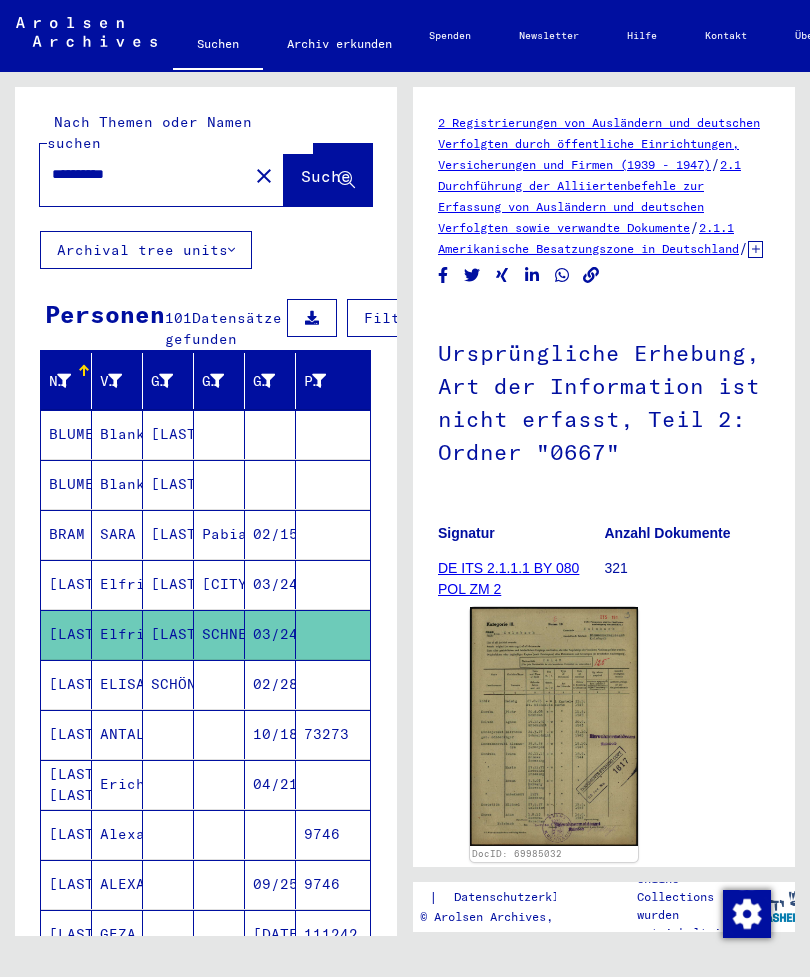 scroll, scrollTop: 0, scrollLeft: 0, axis: both 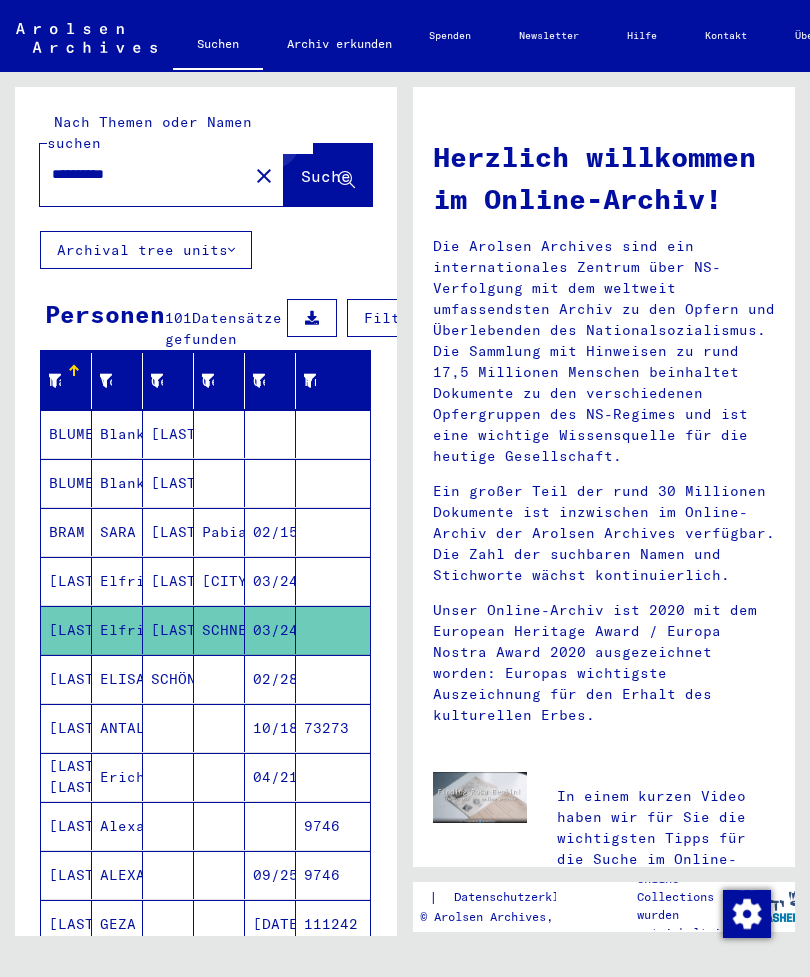click on "Suche" 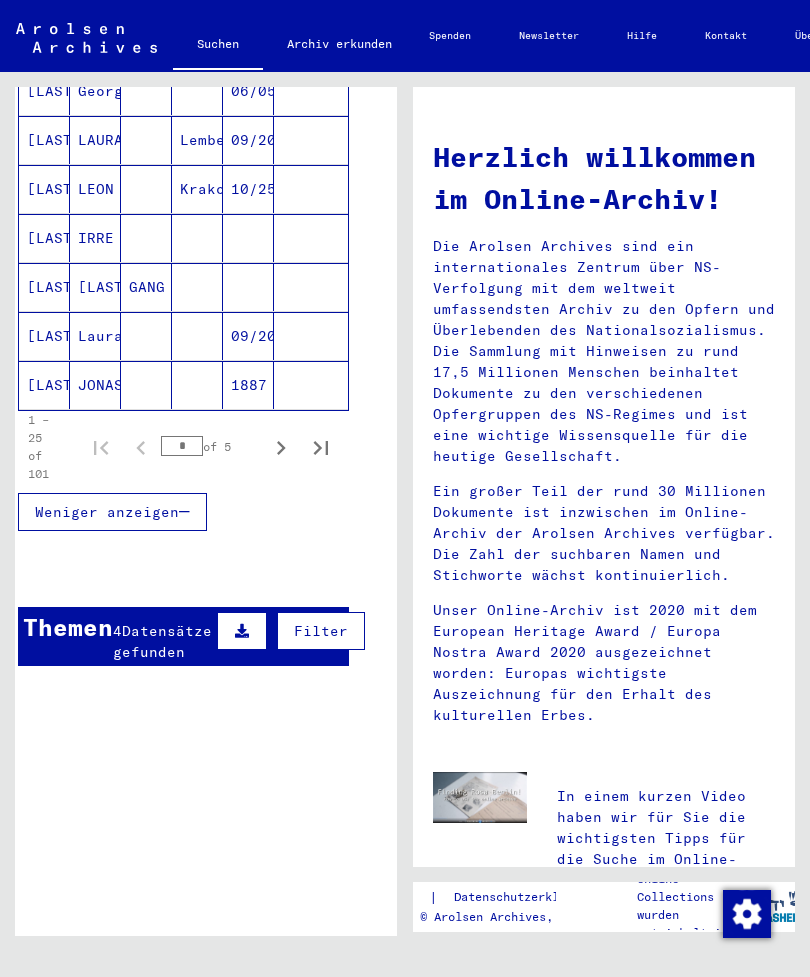 scroll, scrollTop: 1225, scrollLeft: 20, axis: both 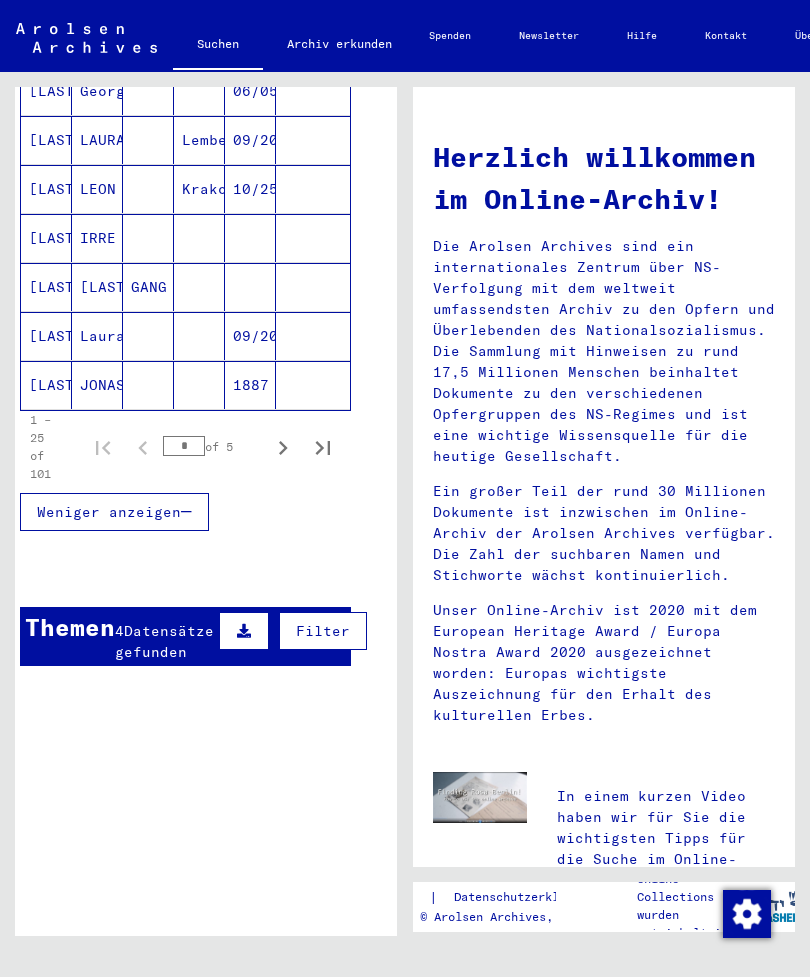 click on "Themen 4  Datensätze gefunden  Filter" at bounding box center [185, 636] 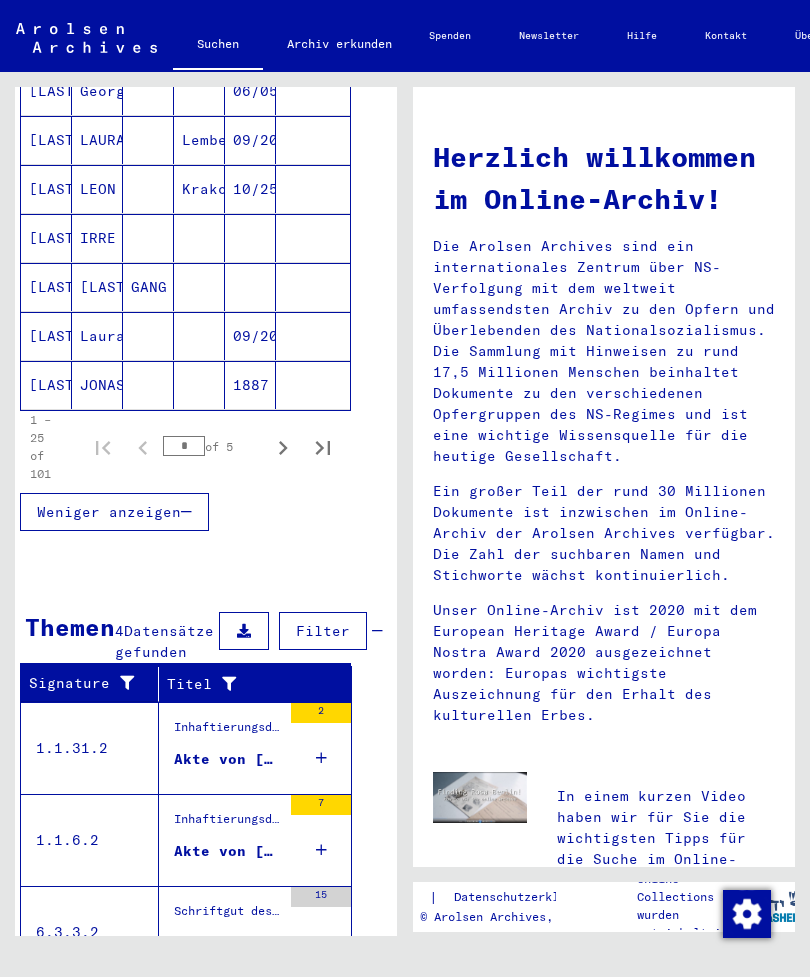 click on "Themen 4  Datensätze gefunden  Filter" at bounding box center [185, 636] 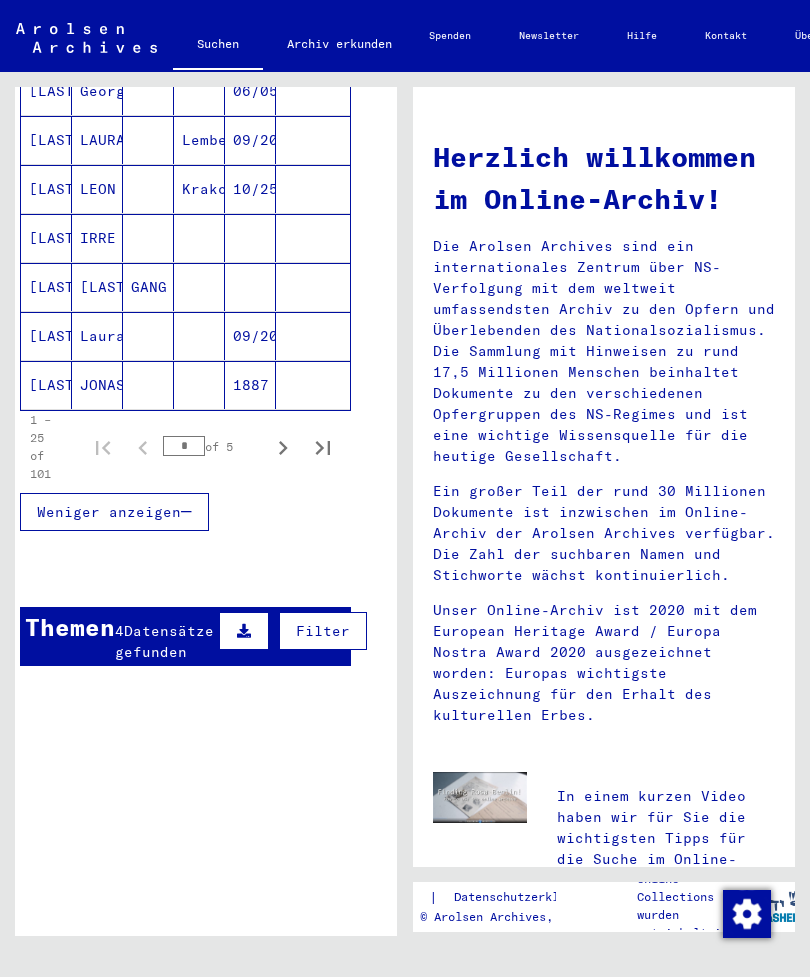 click on "Themen 4  Datensätze gefunden  Filter" at bounding box center (185, 636) 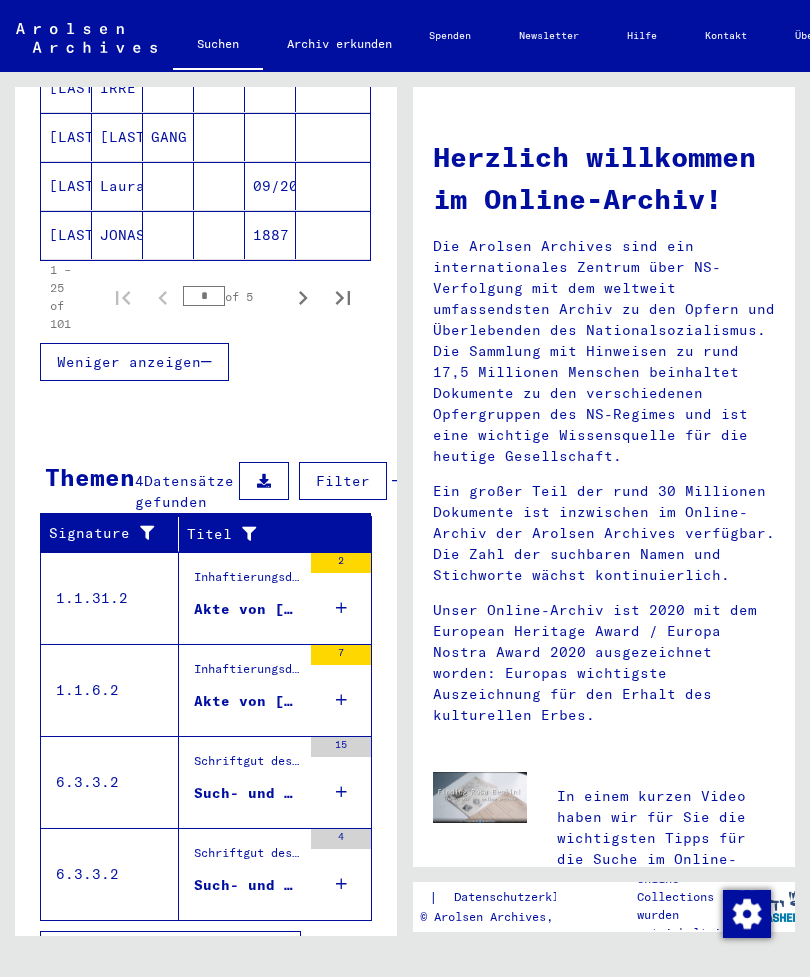 scroll, scrollTop: 1374, scrollLeft: 0, axis: vertical 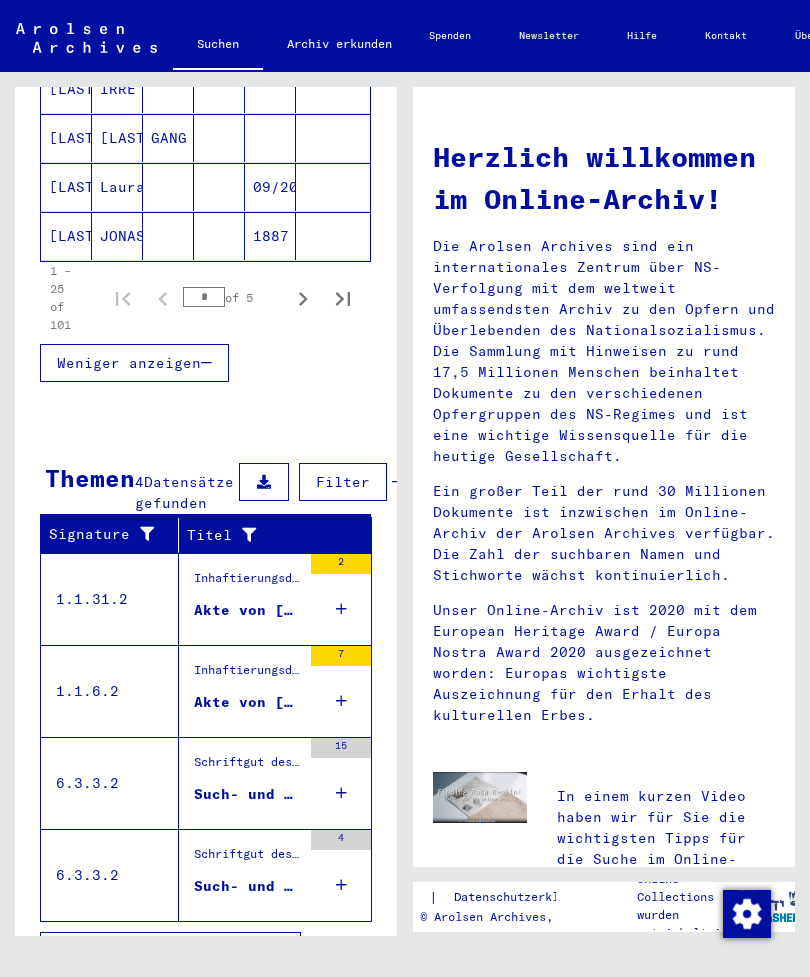 click on "2" at bounding box center [341, 599] 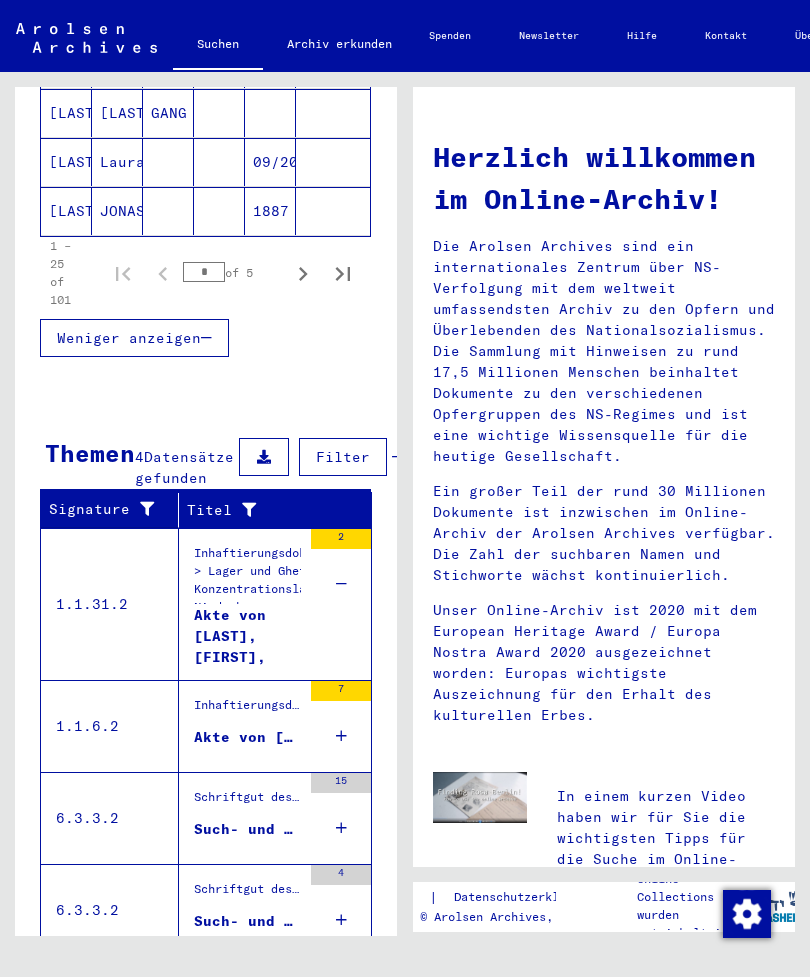 scroll, scrollTop: 1399, scrollLeft: -2, axis: both 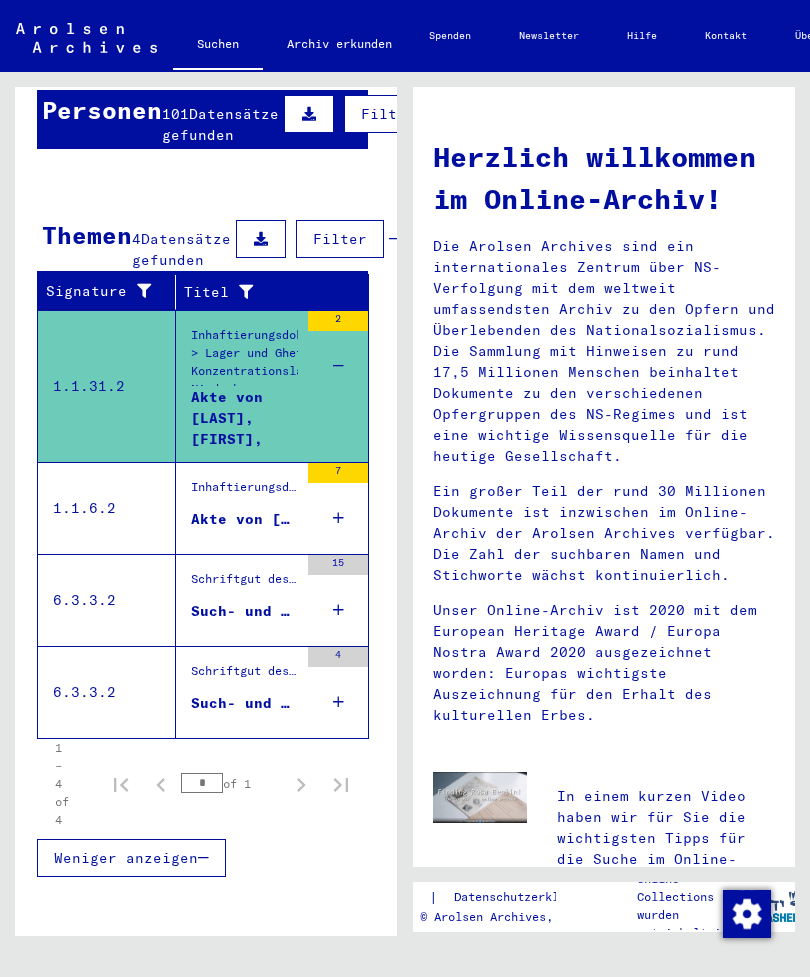 click at bounding box center [330, 622] 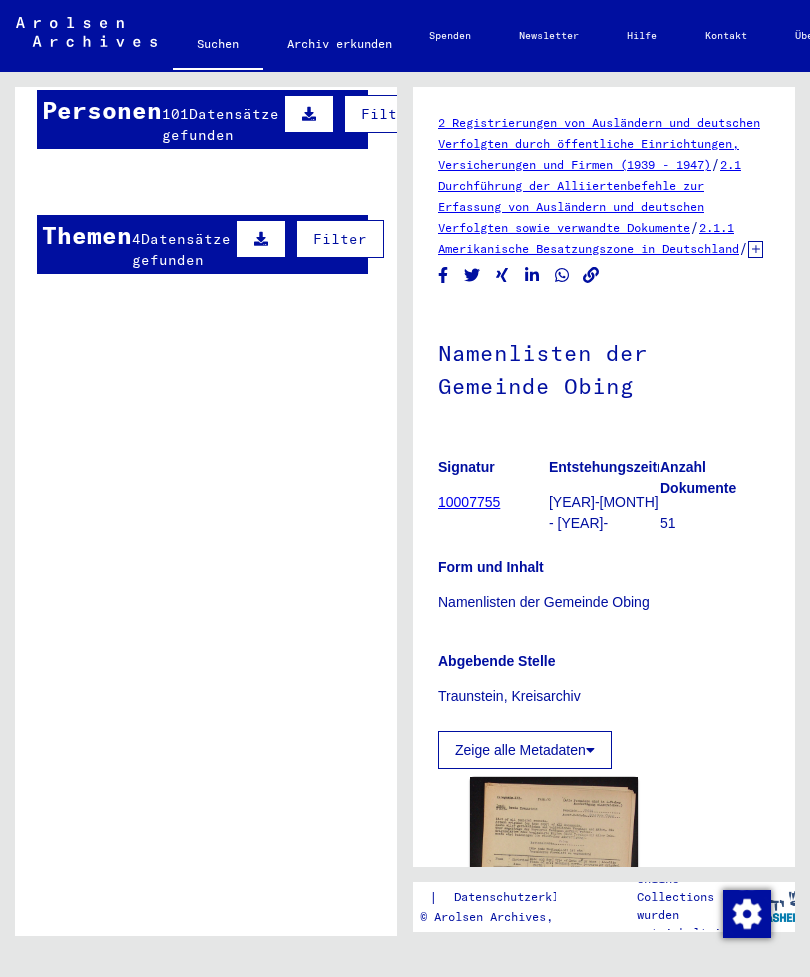 scroll, scrollTop: 0, scrollLeft: 0, axis: both 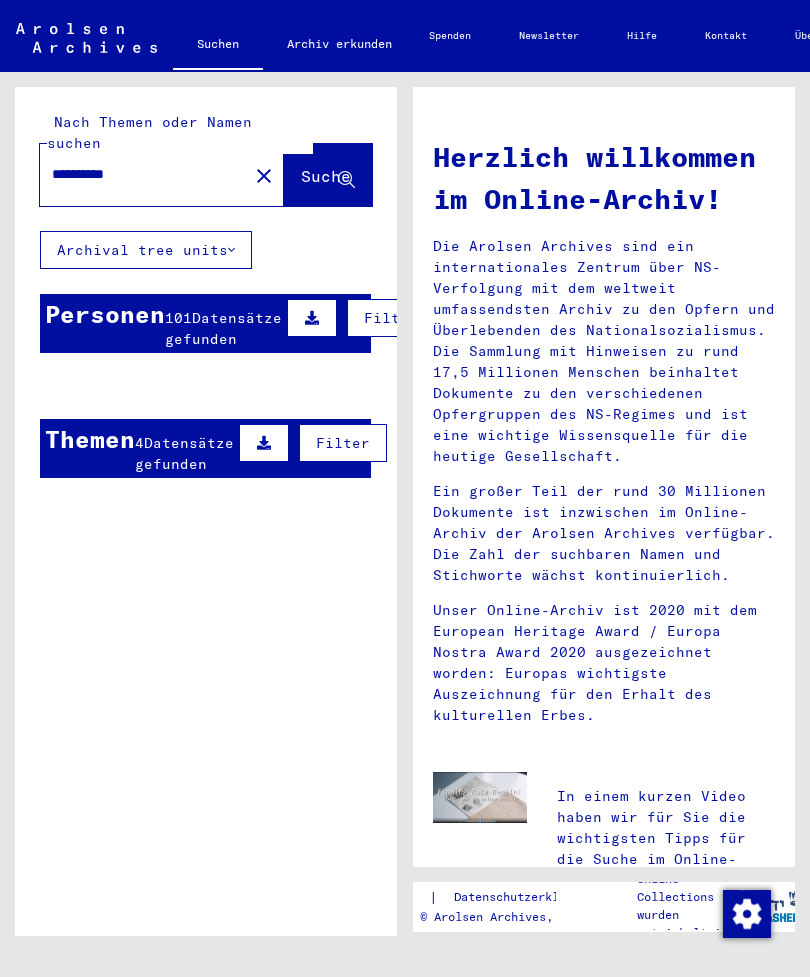 click at bounding box center [333, 532] 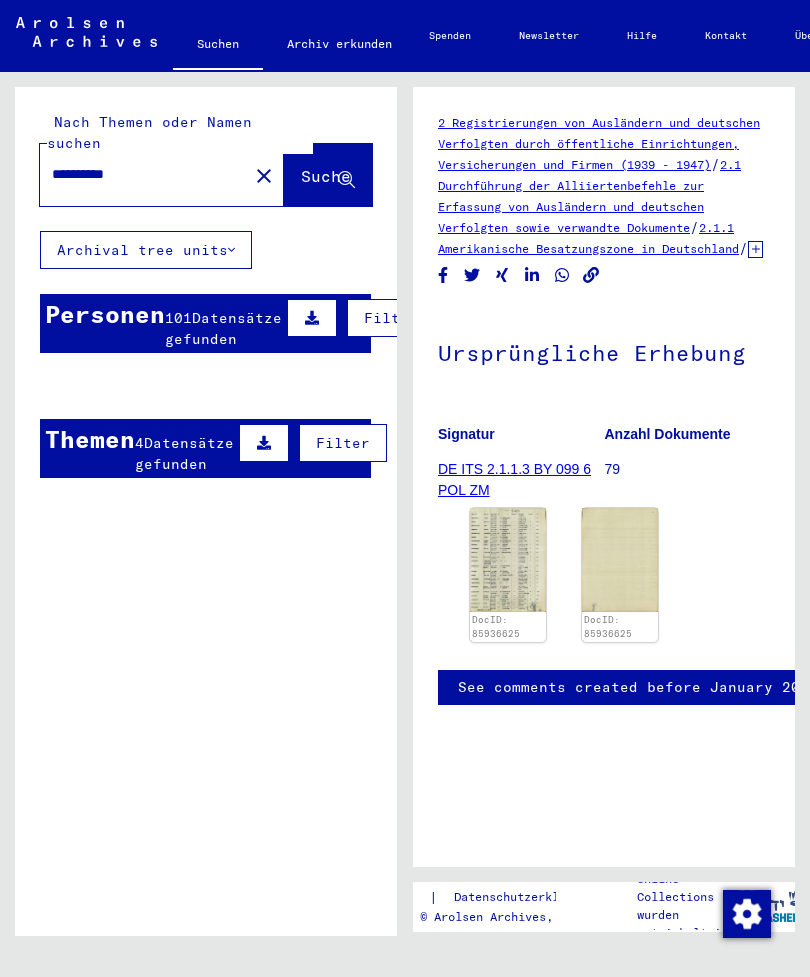 scroll, scrollTop: 0, scrollLeft: 0, axis: both 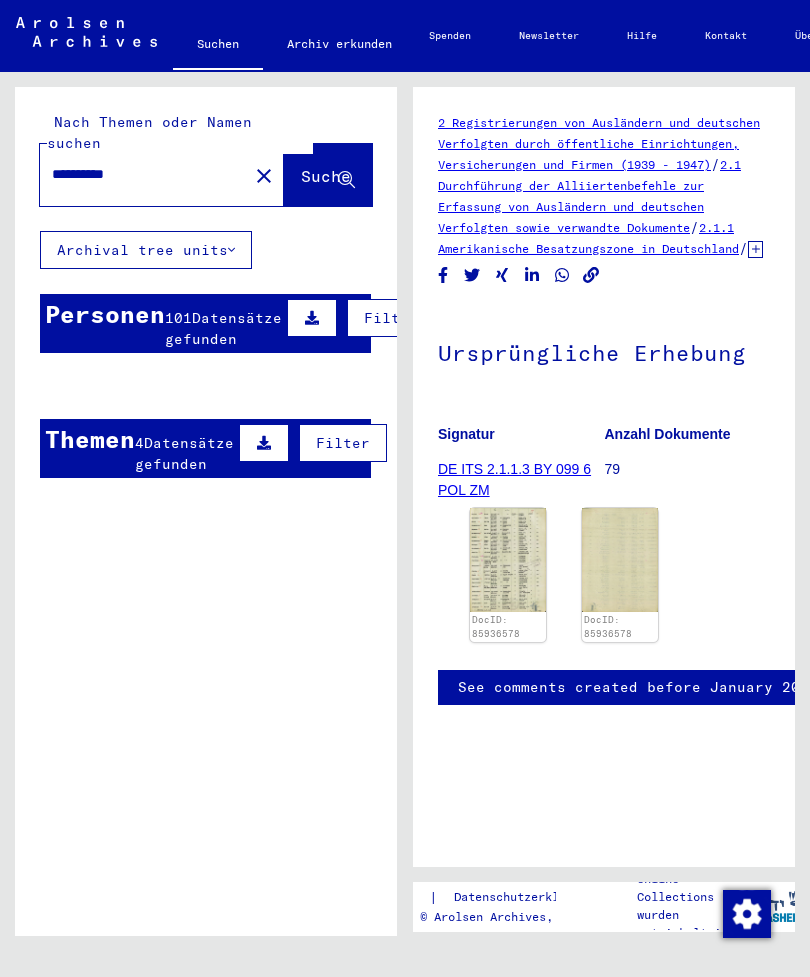 click 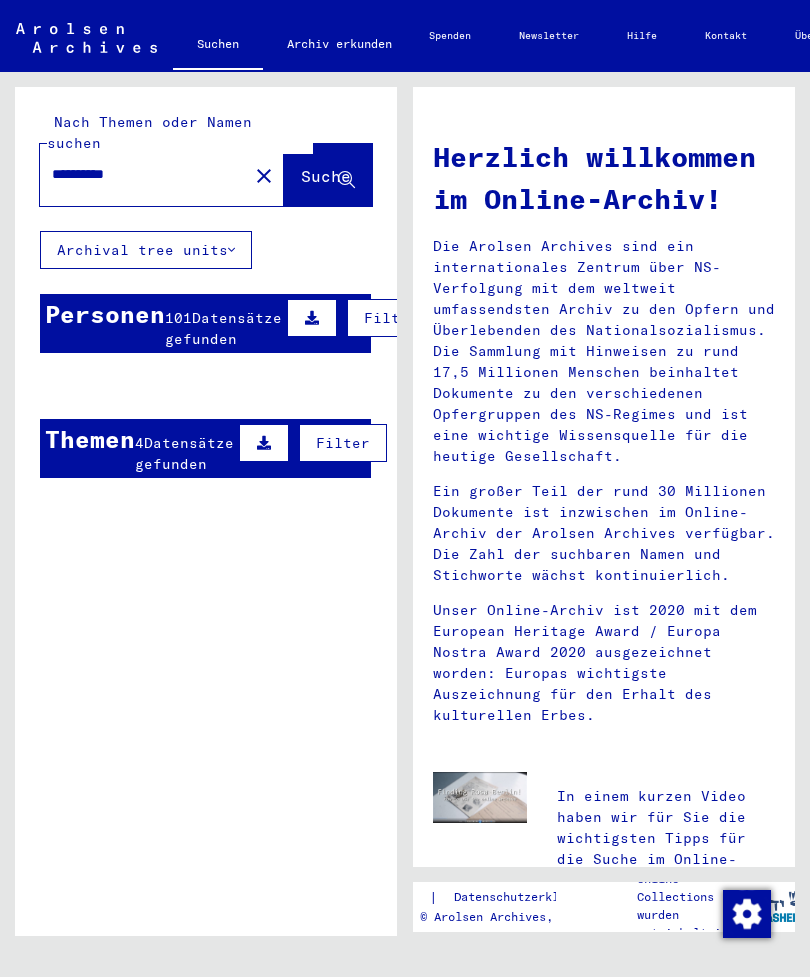 click at bounding box center [333, 532] 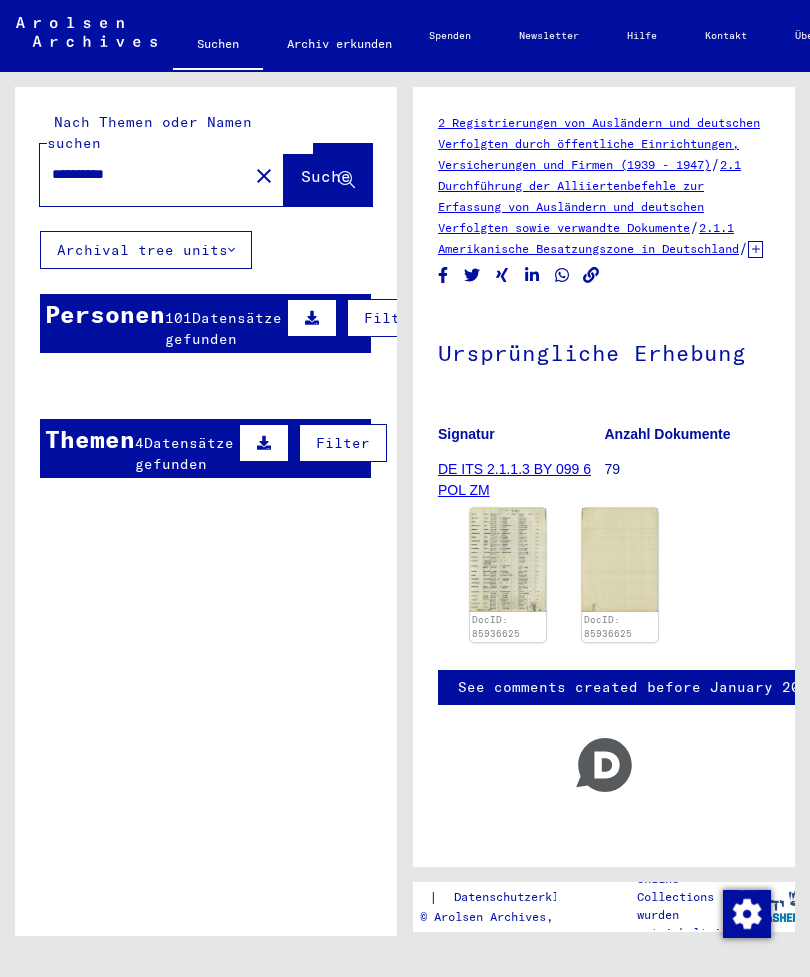 click on "Filter" at bounding box center (318, 443) 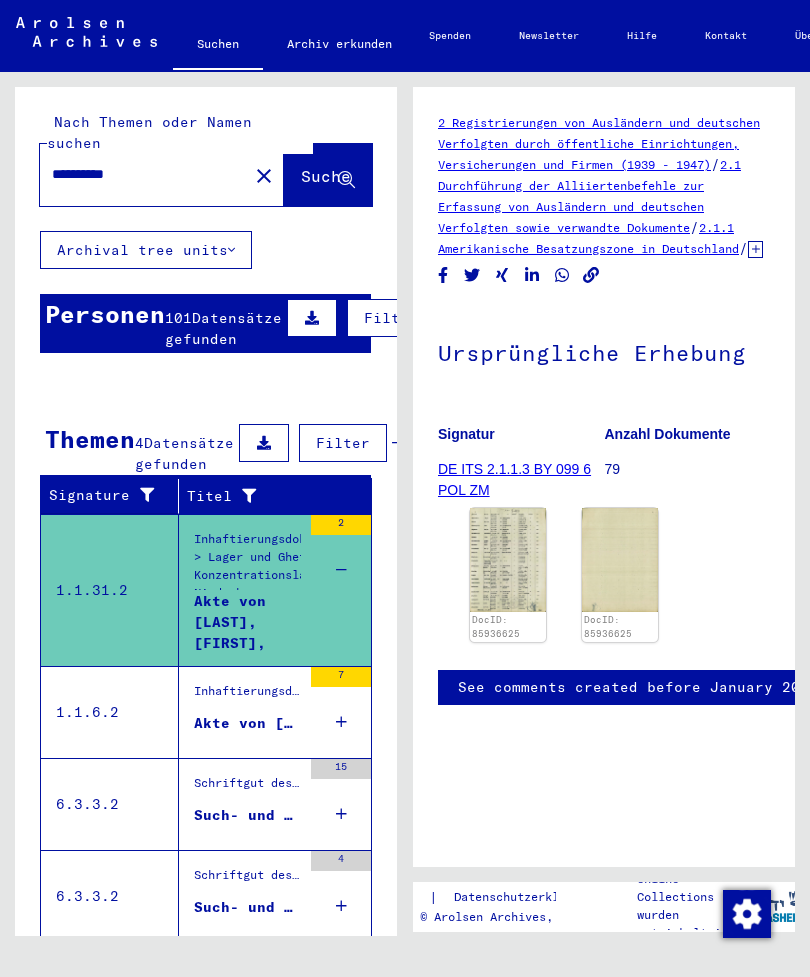 scroll, scrollTop: 0, scrollLeft: 0, axis: both 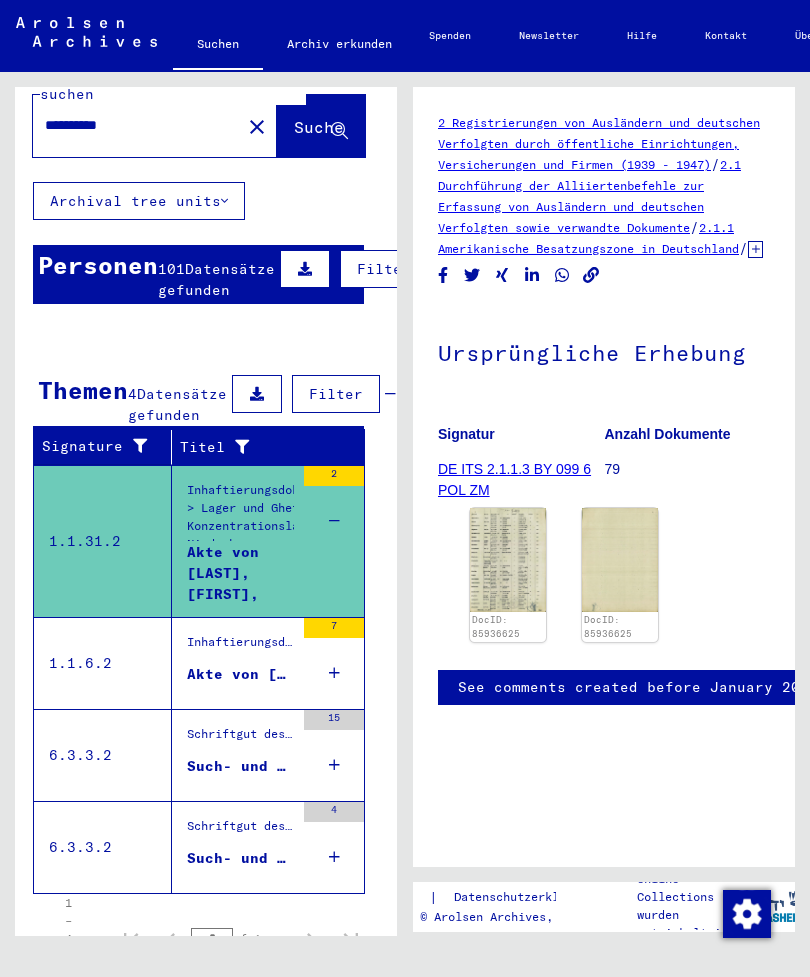 click on "73273" at bounding box center (326, 735) 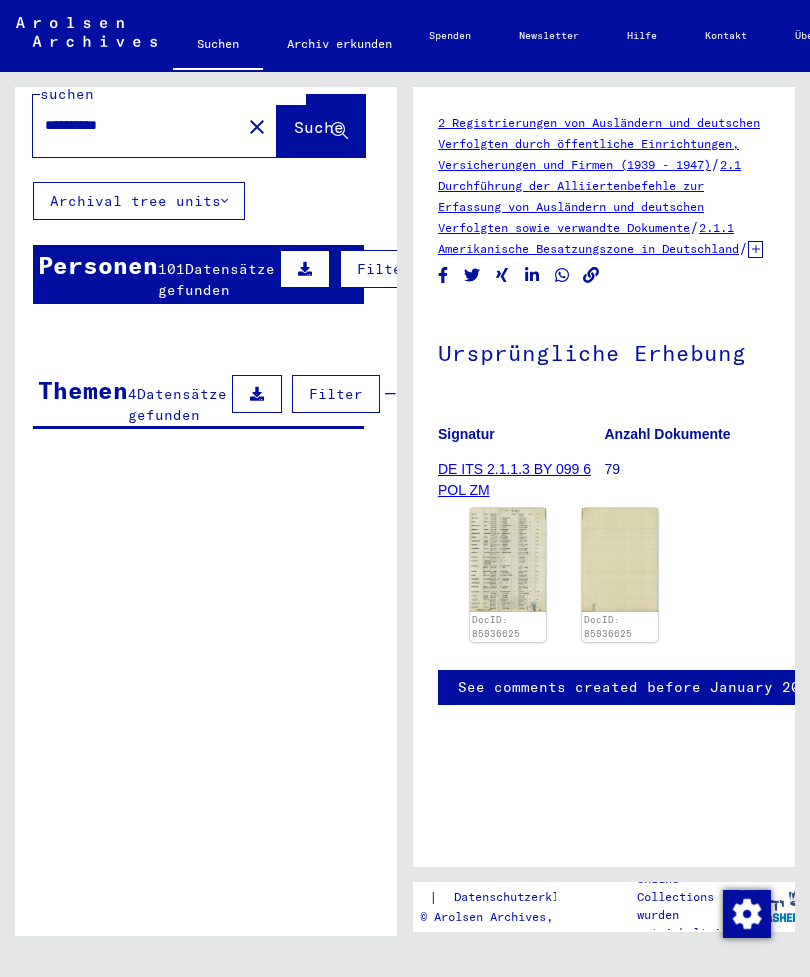 scroll, scrollTop: 0, scrollLeft: 0, axis: both 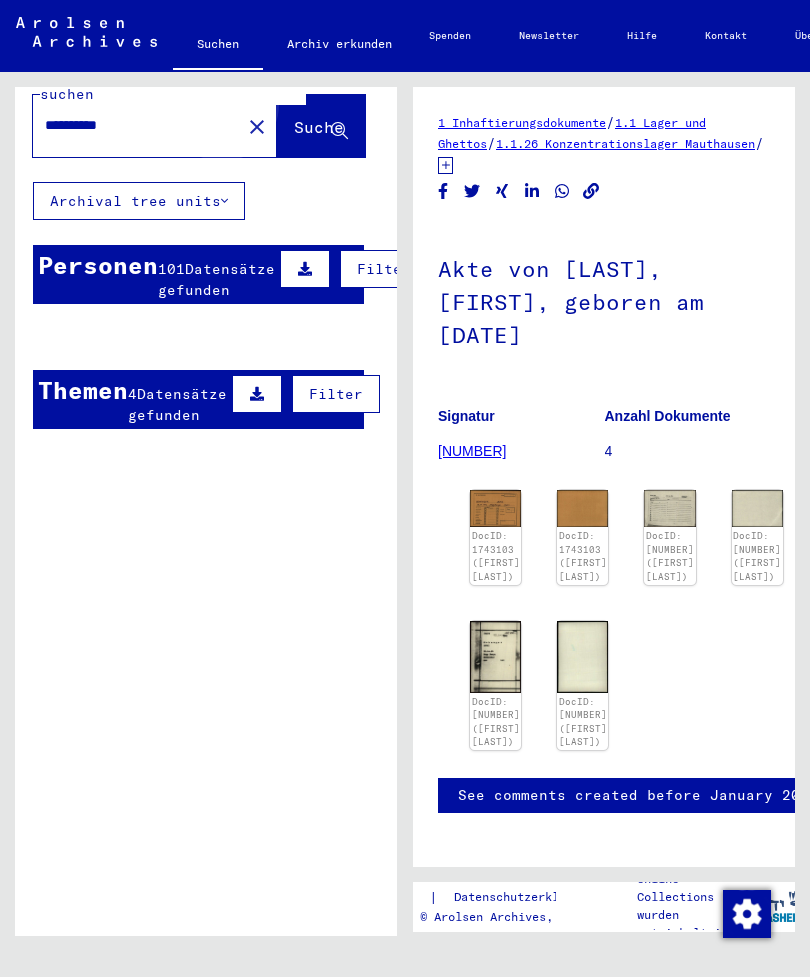click on "Suche" 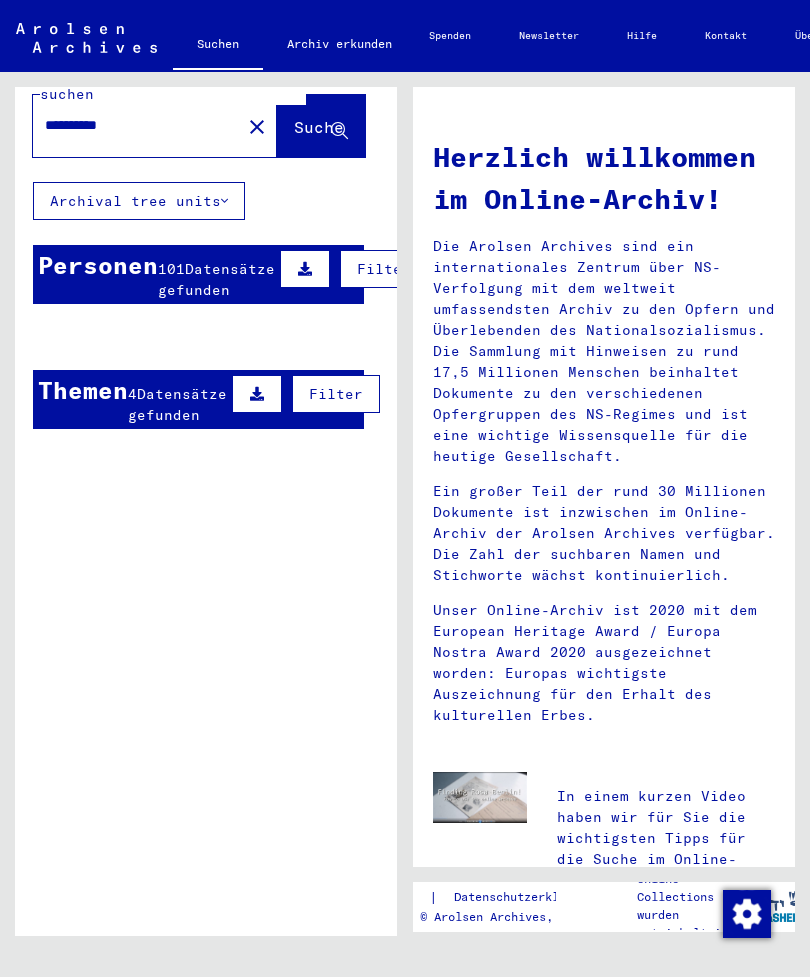 click on "Suche" 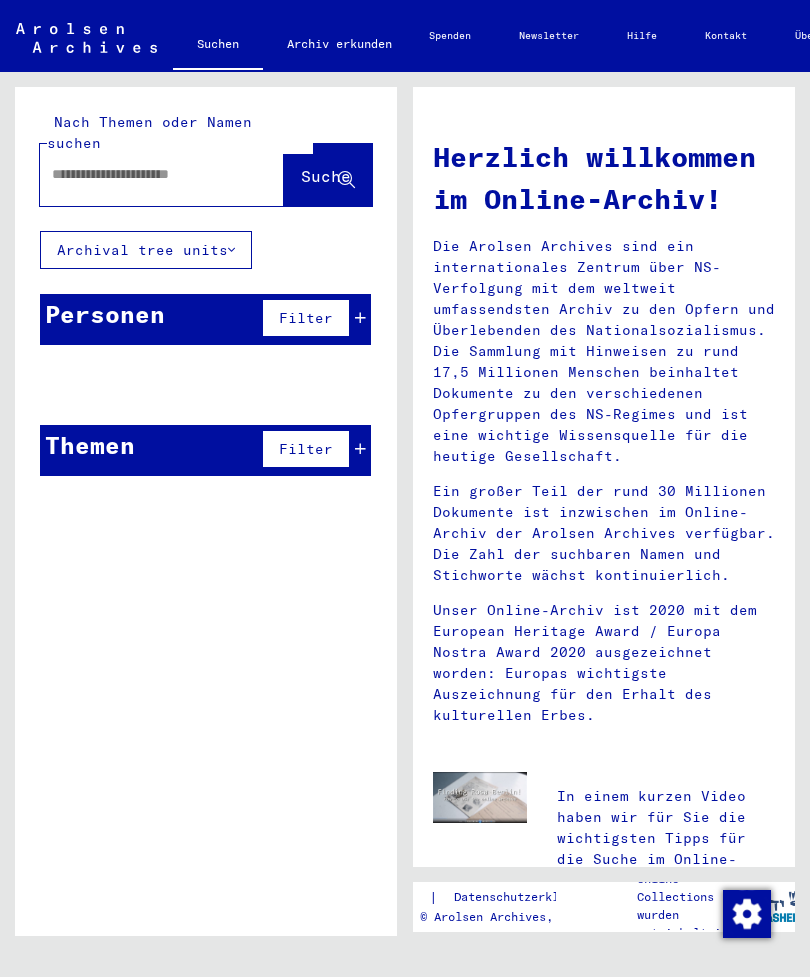 click at bounding box center [138, 174] 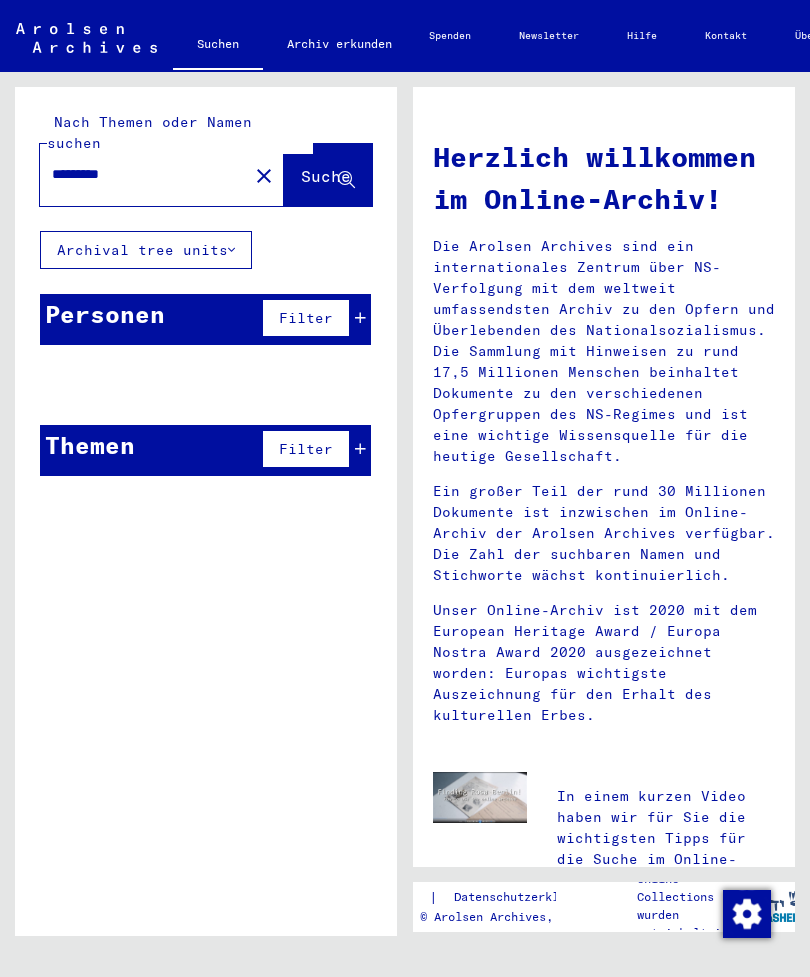 type on "*********" 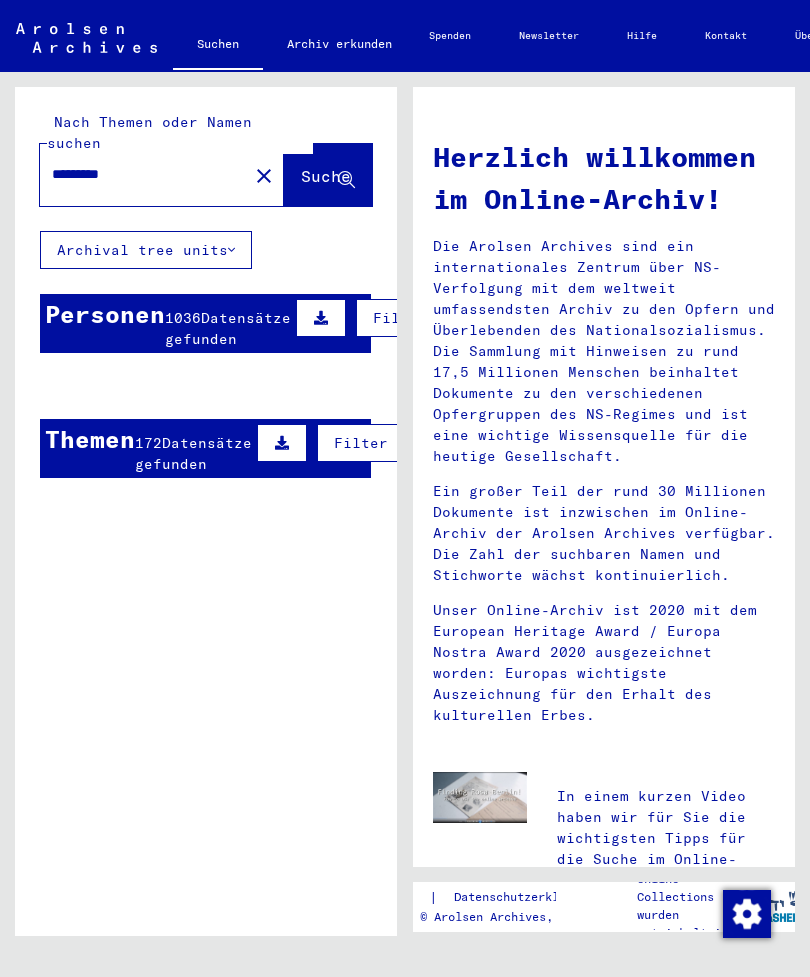 click at bounding box center [333, 532] 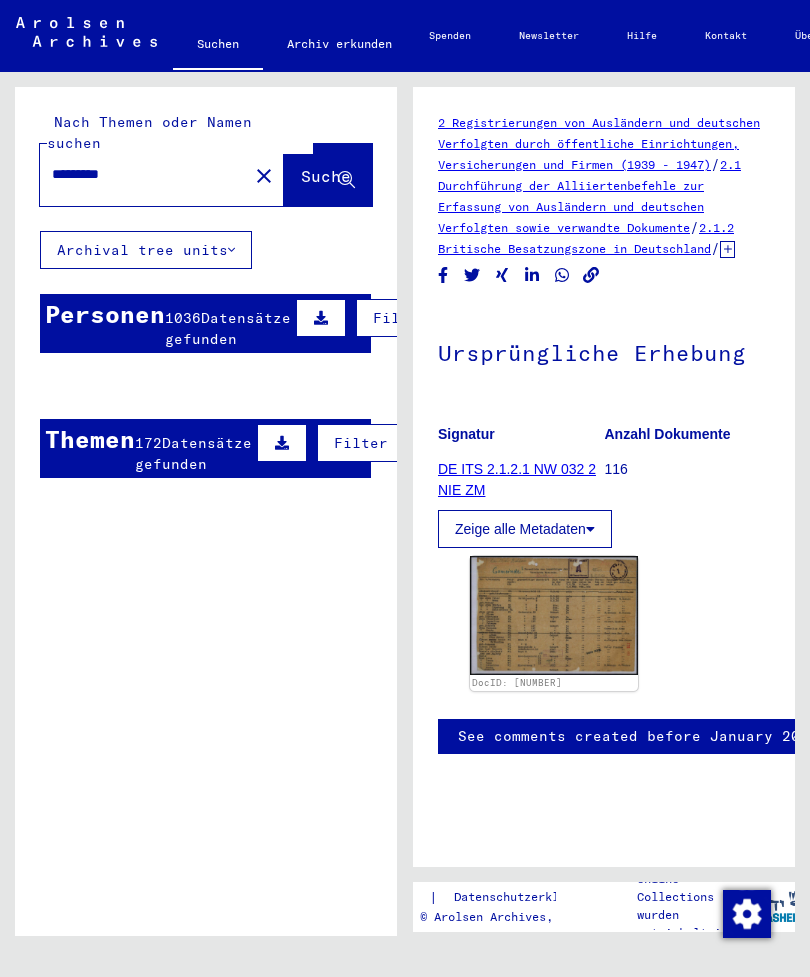 click at bounding box center (282, 443) 